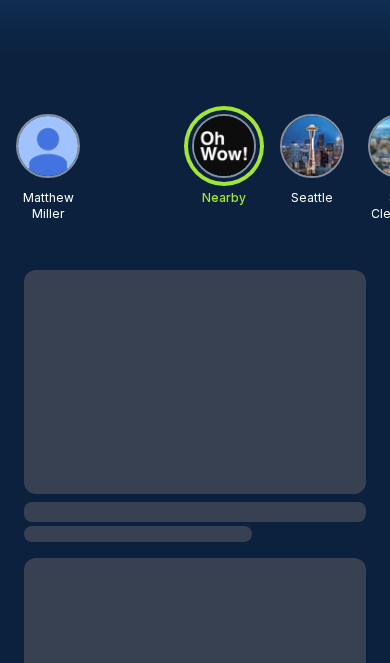 scroll, scrollTop: 0, scrollLeft: 0, axis: both 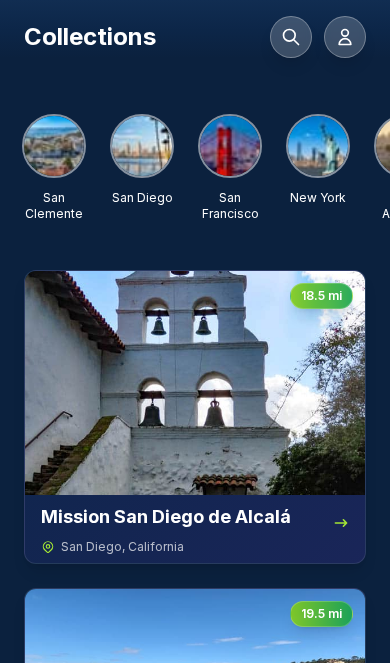 click at bounding box center [142, 146] 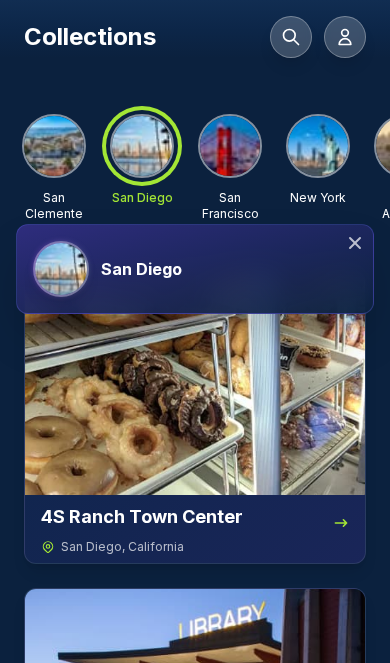 click 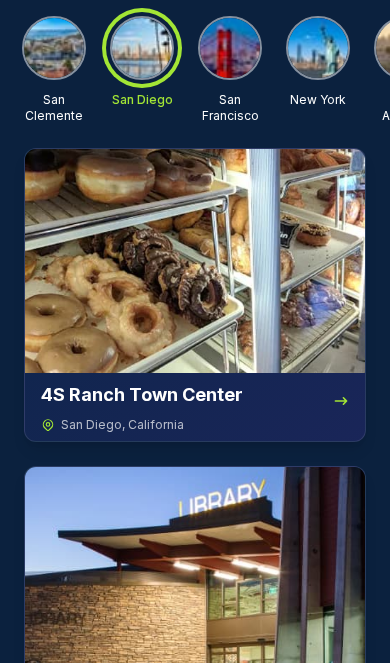 scroll, scrollTop: 0, scrollLeft: 0, axis: both 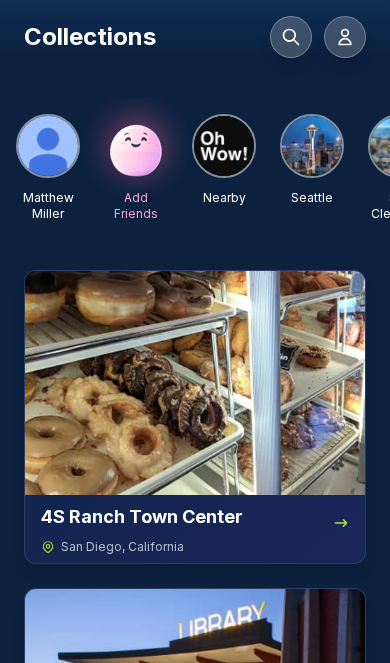 click at bounding box center (224, 146) 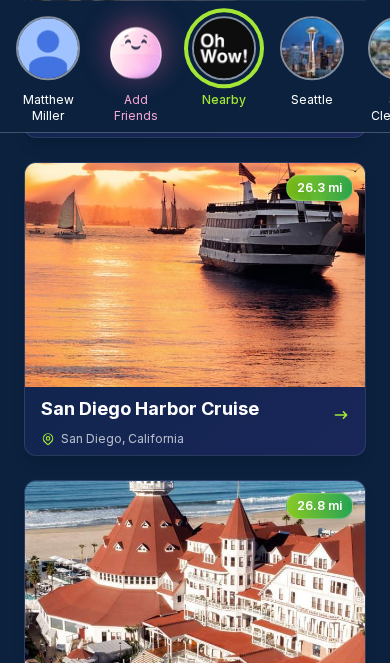 scroll, scrollTop: 7394, scrollLeft: 0, axis: vertical 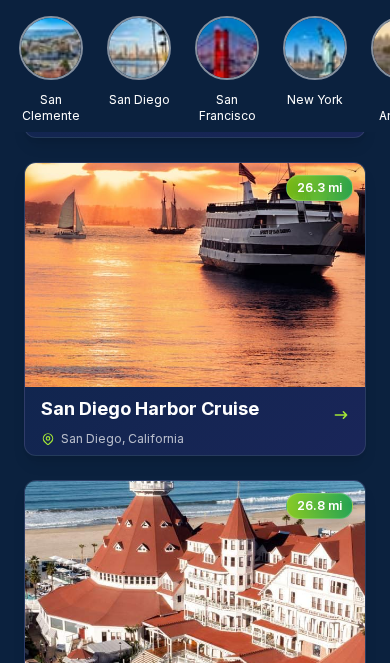 click at bounding box center (139, 48) 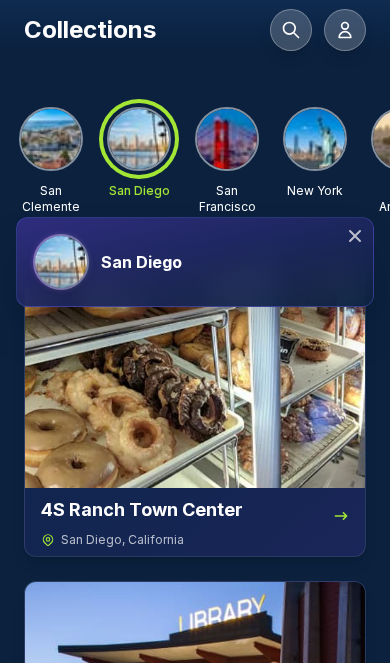 scroll, scrollTop: 0, scrollLeft: 0, axis: both 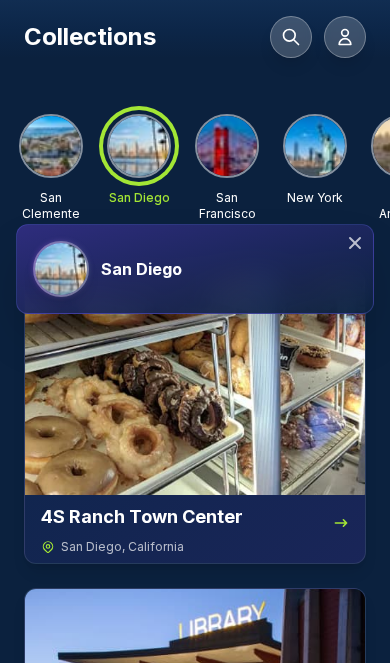 click 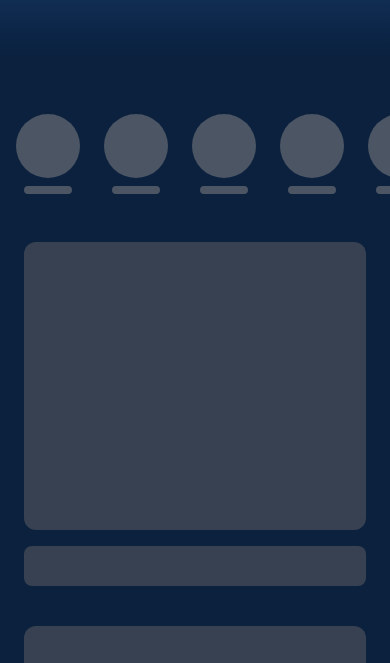 scroll, scrollTop: 0, scrollLeft: 0, axis: both 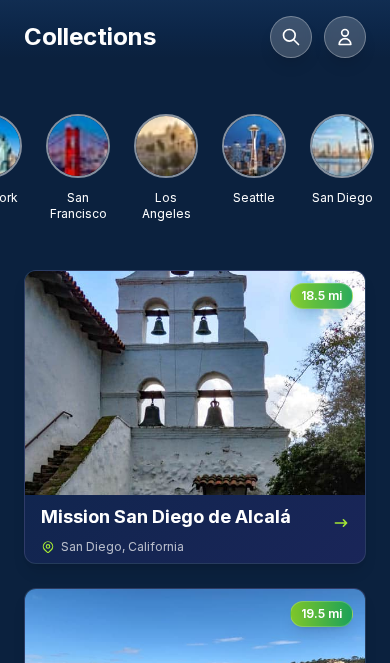 click at bounding box center [342, 146] 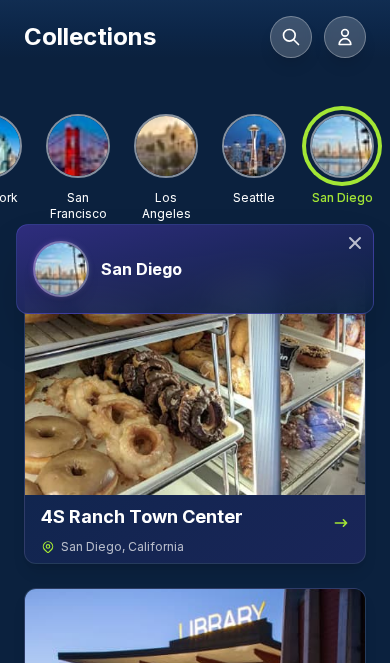 click on "San Diego" at bounding box center (229, 269) 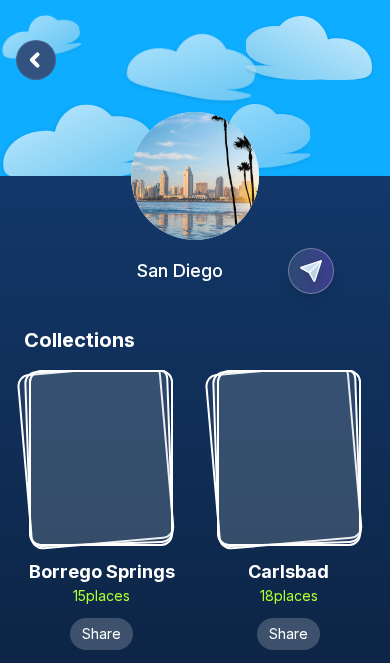 scroll, scrollTop: 0, scrollLeft: 0, axis: both 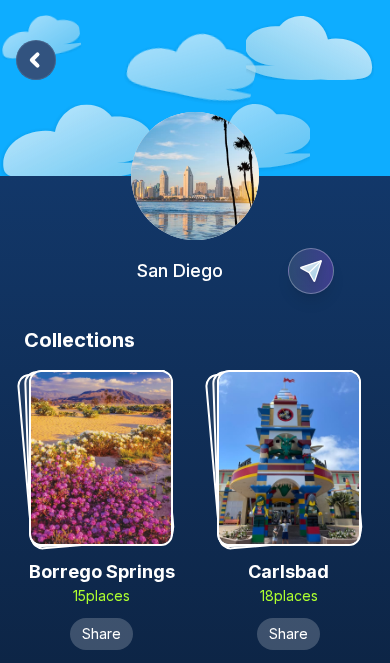 click 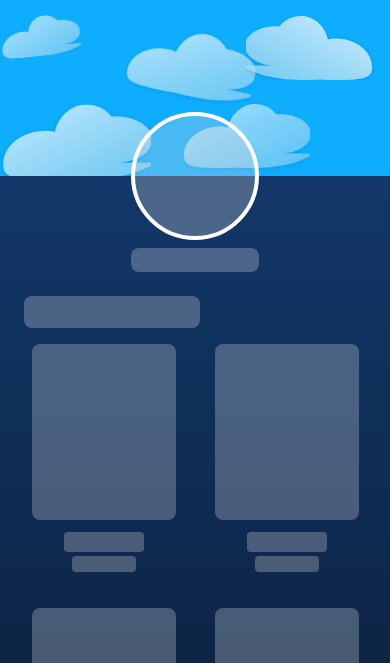 scroll, scrollTop: 0, scrollLeft: 0, axis: both 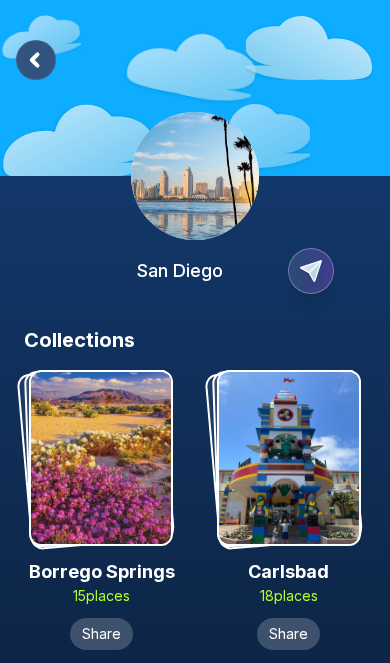 click at bounding box center [289, 458] 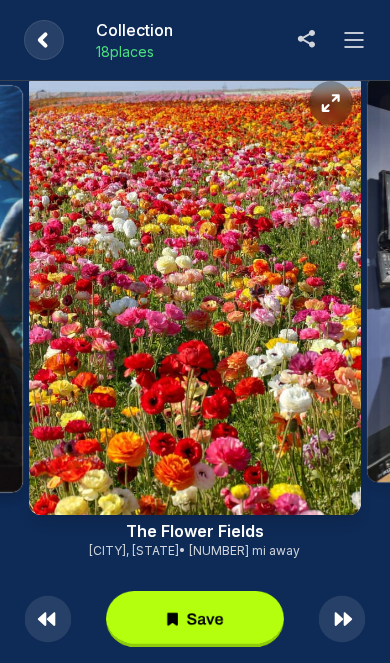 click at bounding box center (195, 294) 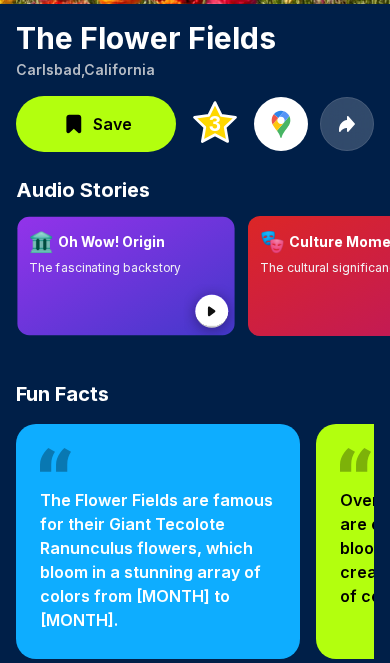 scroll, scrollTop: 359, scrollLeft: 0, axis: vertical 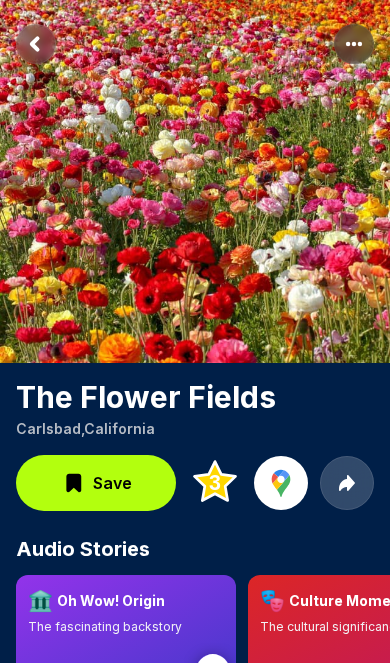 click 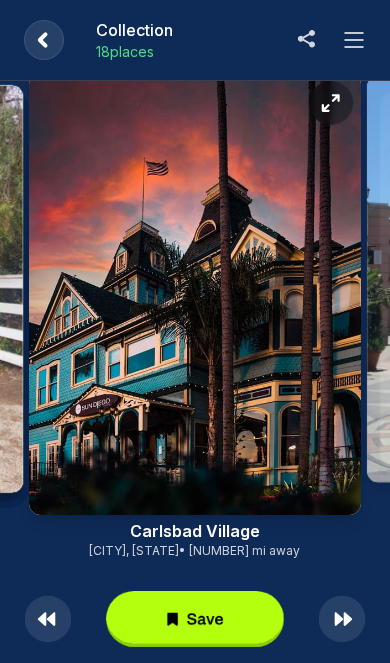 click at bounding box center [195, 294] 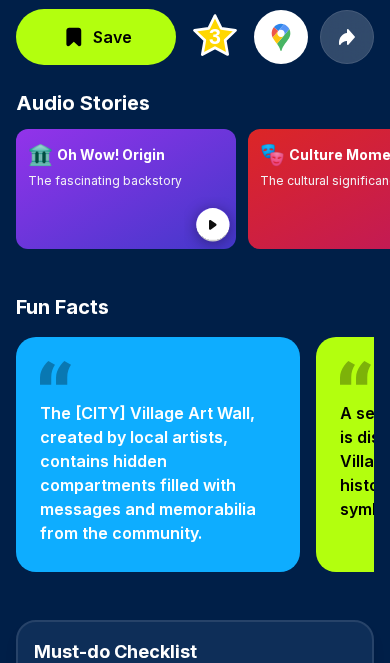 scroll, scrollTop: 447, scrollLeft: 0, axis: vertical 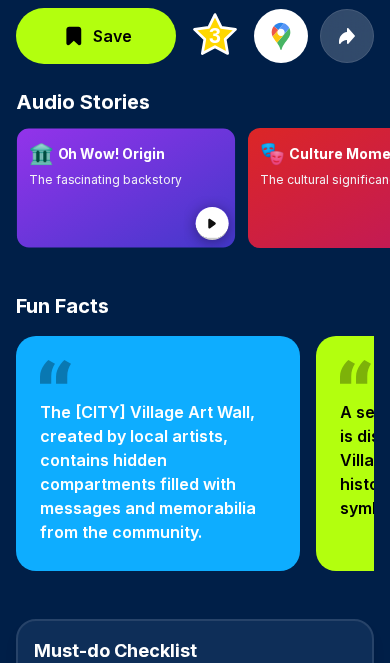 click 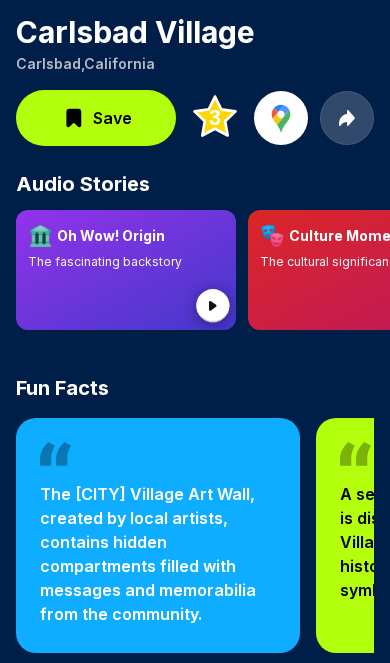scroll, scrollTop: 0, scrollLeft: 0, axis: both 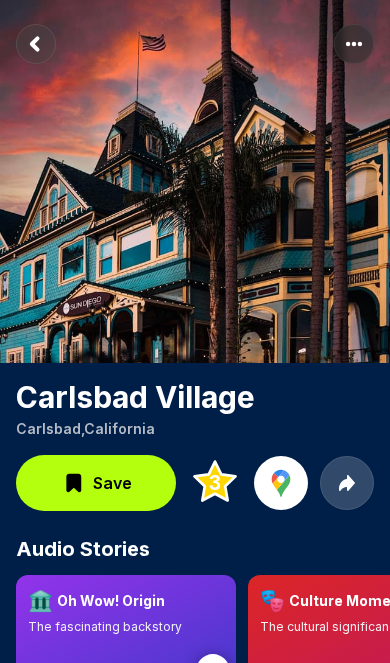 click 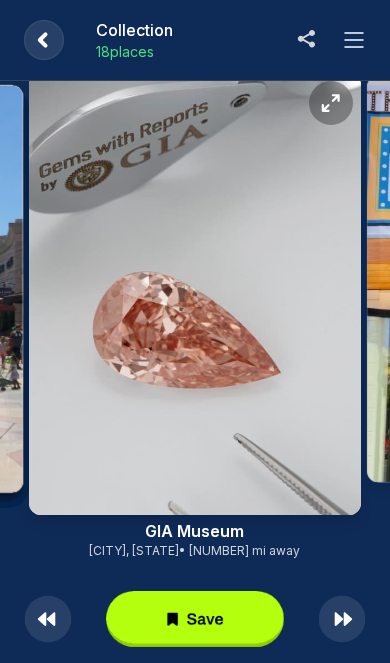 click at bounding box center [195, 294] 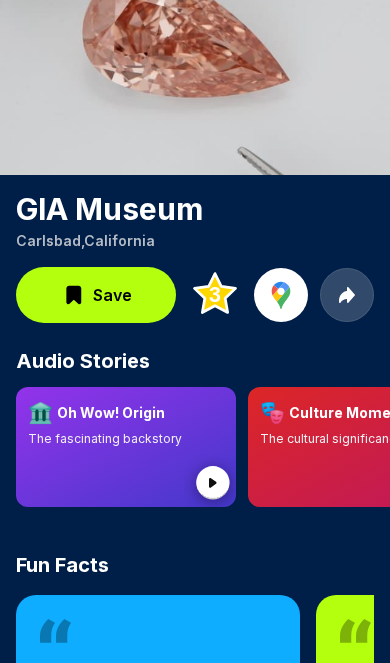 scroll, scrollTop: 215, scrollLeft: 0, axis: vertical 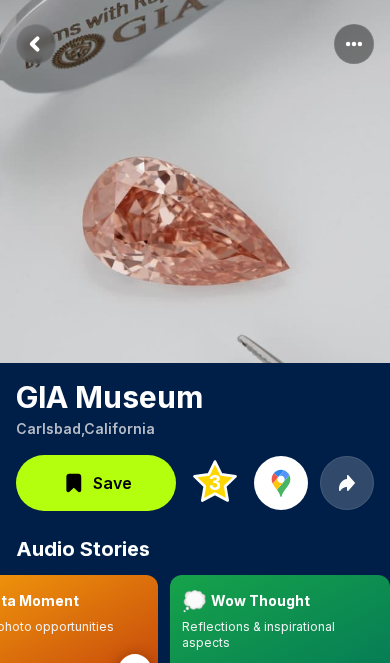 click 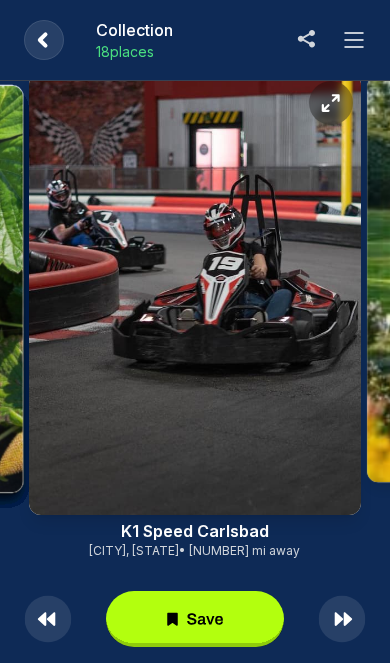 click at bounding box center (195, 294) 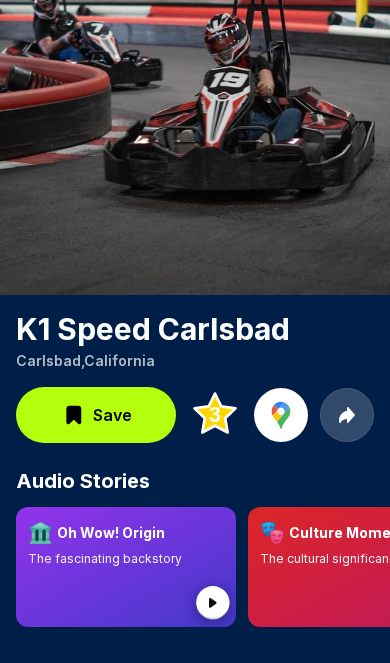 scroll, scrollTop: 116, scrollLeft: 0, axis: vertical 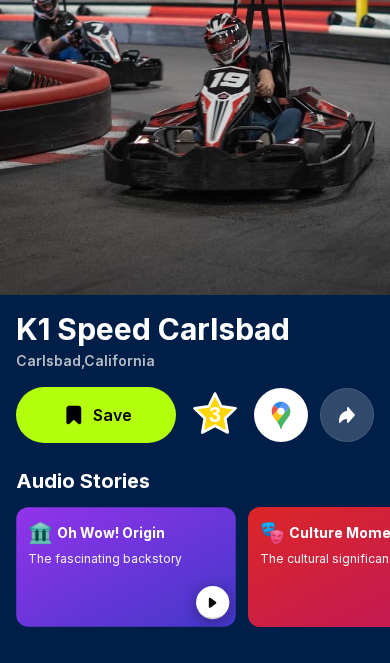 click 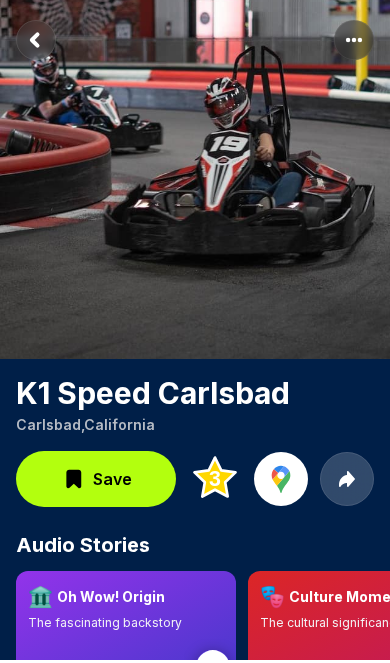 scroll, scrollTop: 36, scrollLeft: 0, axis: vertical 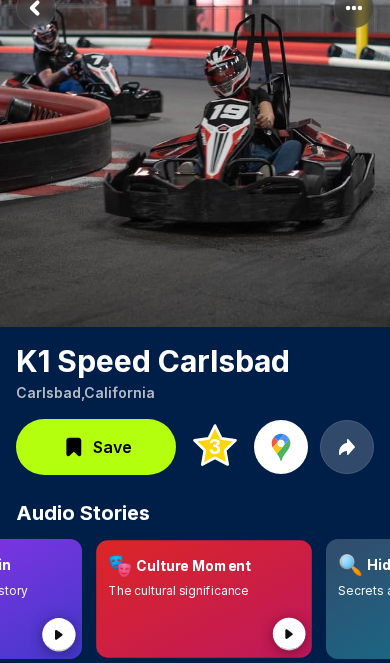 click 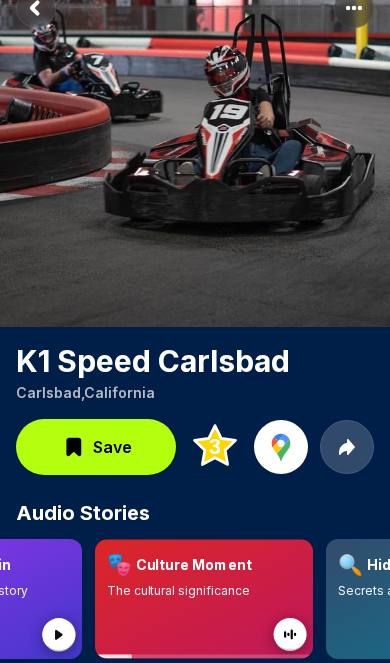 scroll, scrollTop: 0, scrollLeft: 132, axis: horizontal 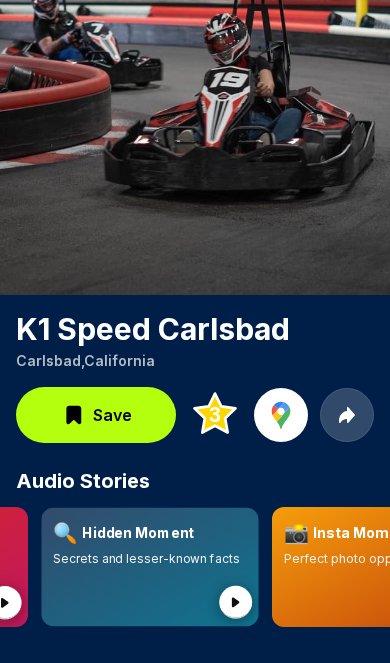 click 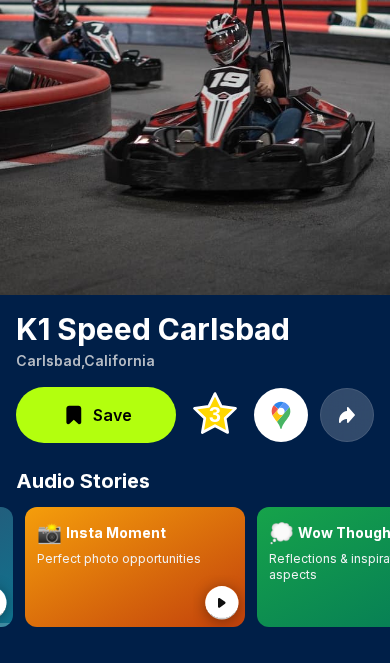 scroll, scrollTop: 0, scrollLeft: 680, axis: horizontal 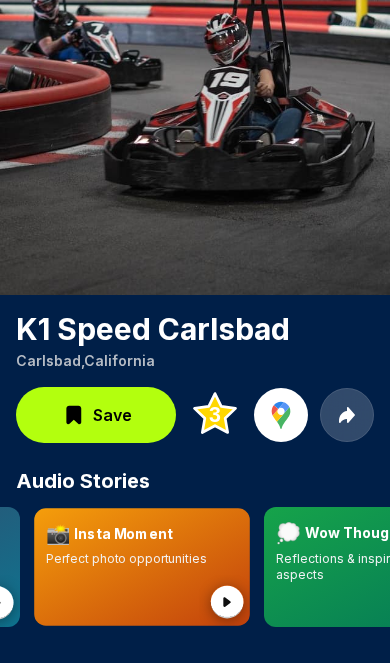 click 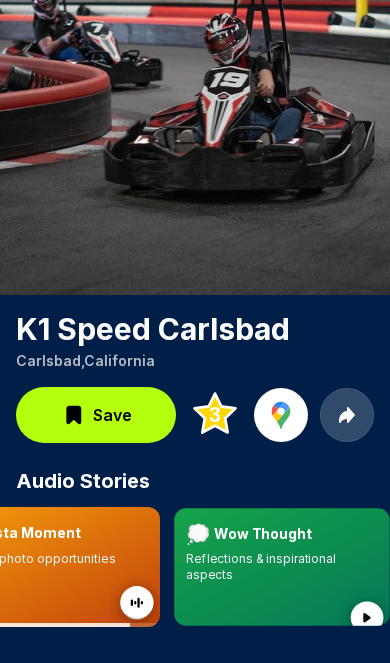 scroll, scrollTop: 0, scrollLeft: 771, axis: horizontal 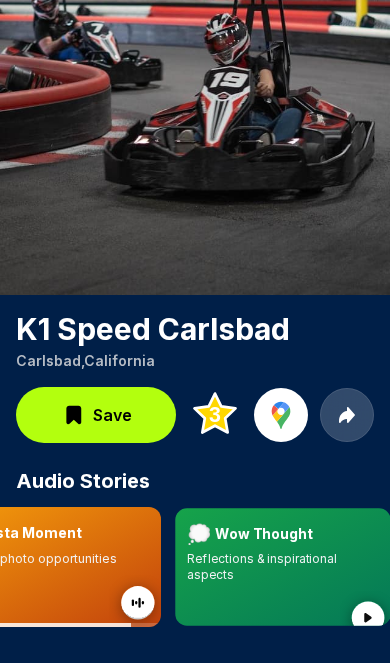 click 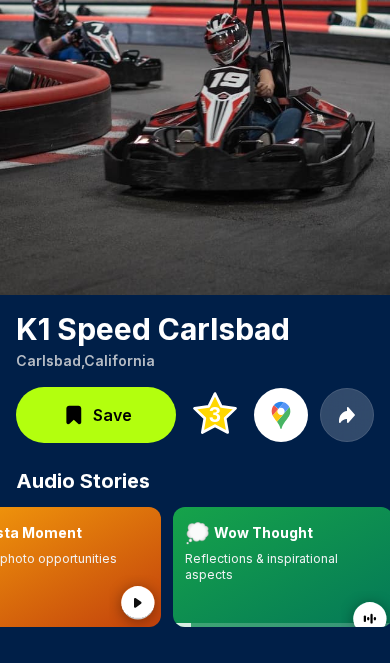 scroll, scrollTop: 0, scrollLeft: 0, axis: both 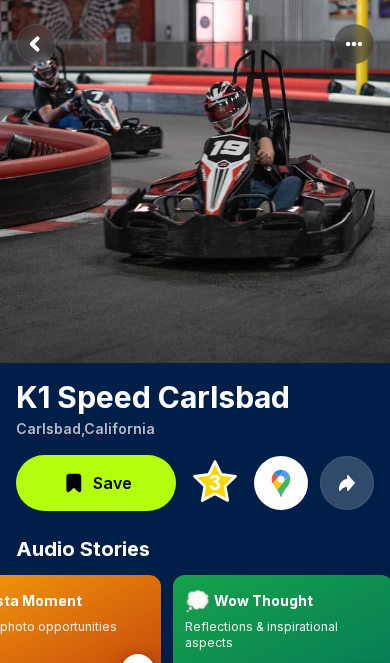 click 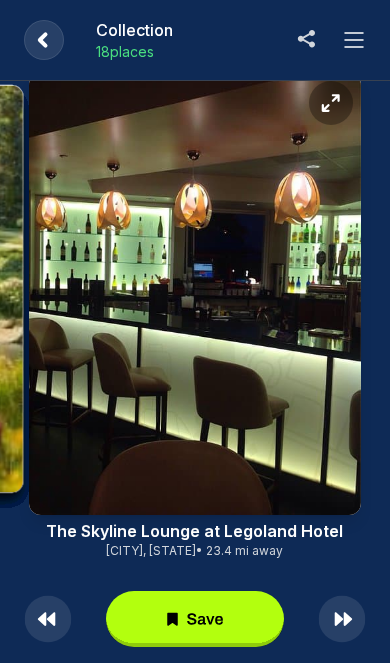 click at bounding box center (195, 294) 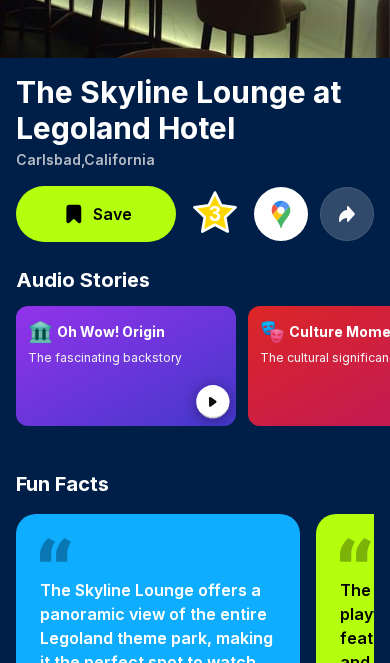 scroll, scrollTop: 307, scrollLeft: 0, axis: vertical 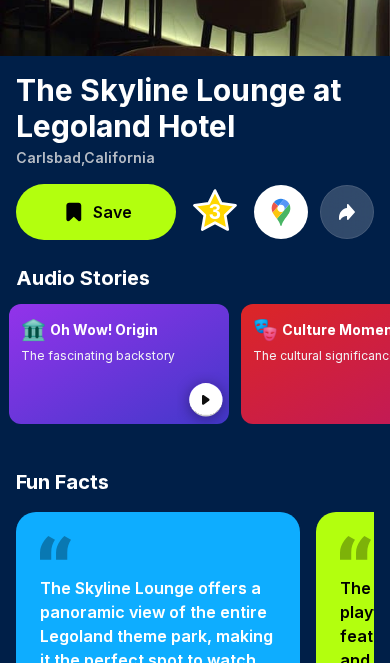 click 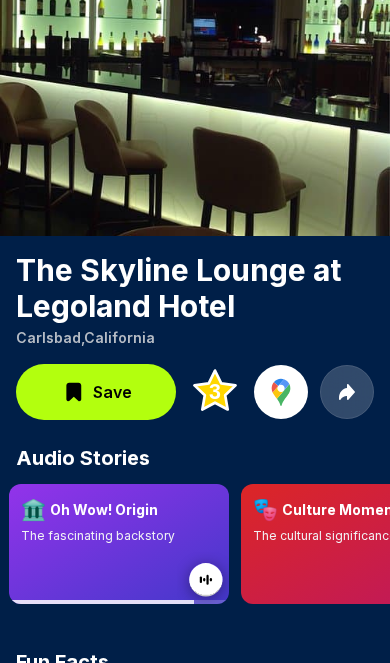 scroll, scrollTop: 127, scrollLeft: 0, axis: vertical 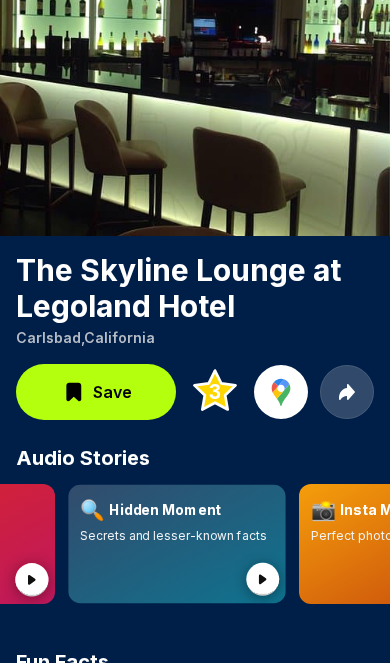 click 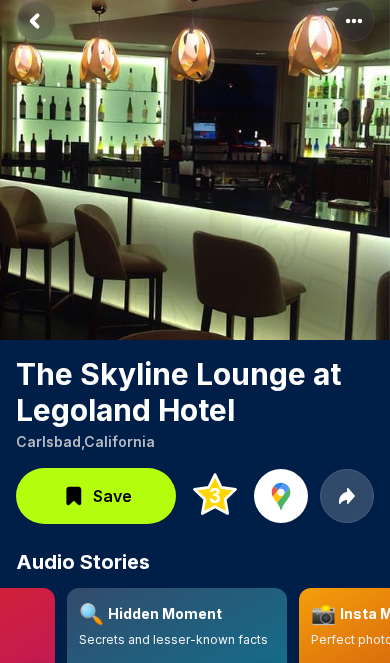 scroll, scrollTop: 0, scrollLeft: 0, axis: both 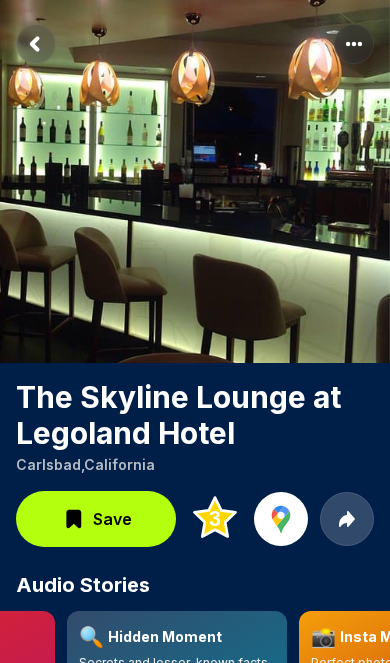 click 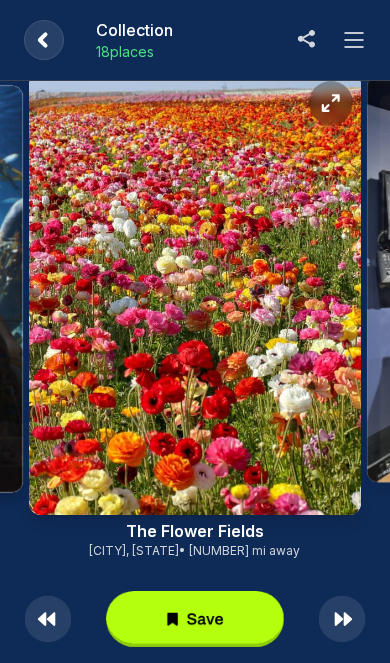 click at bounding box center (195, 294) 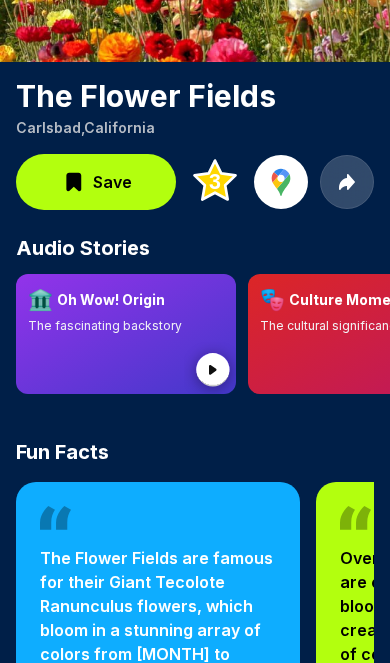scroll, scrollTop: 301, scrollLeft: 0, axis: vertical 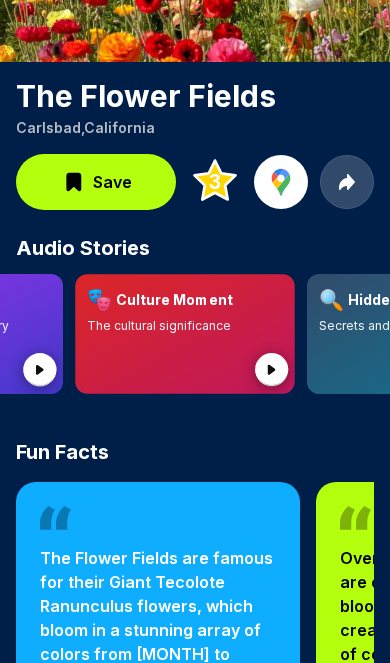 click 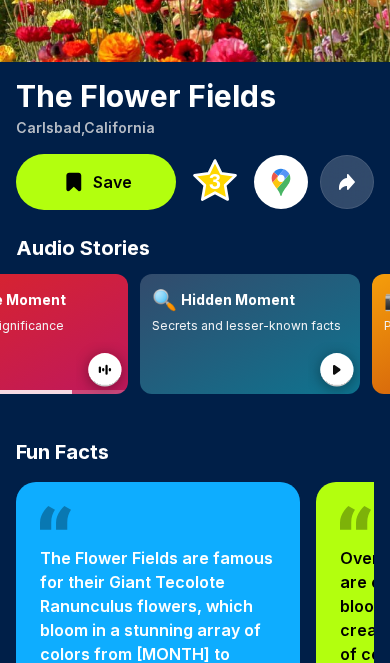 scroll, scrollTop: 0, scrollLeft: 348, axis: horizontal 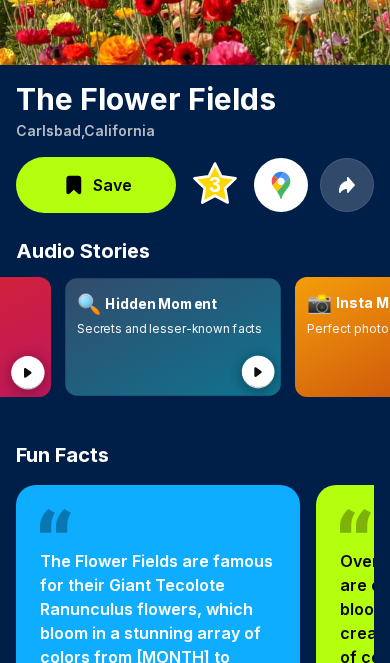 click 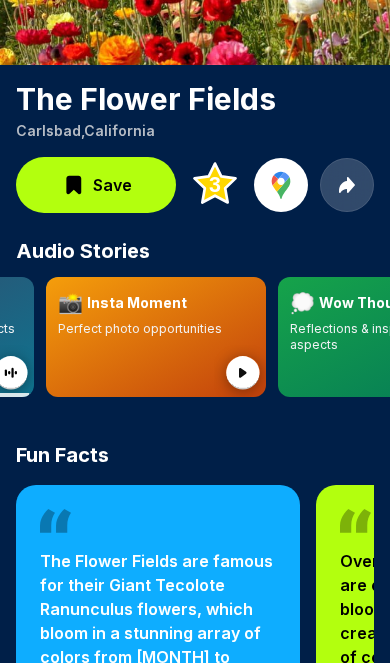 scroll, scrollTop: 0, scrollLeft: 670, axis: horizontal 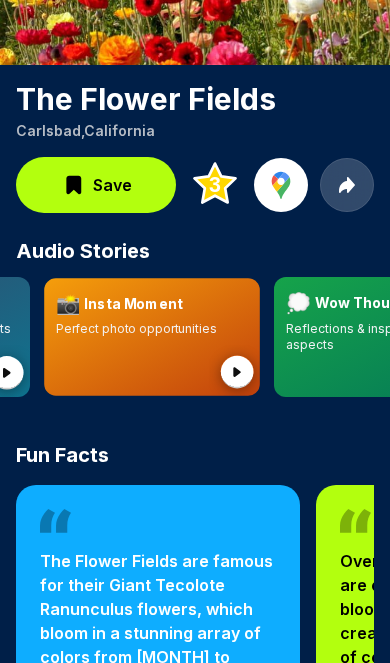 click 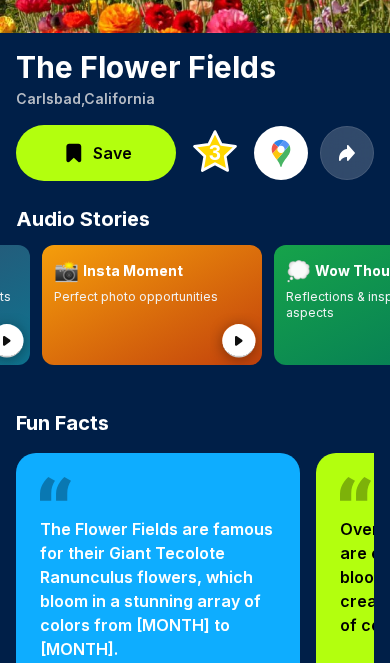 scroll, scrollTop: 330, scrollLeft: 0, axis: vertical 